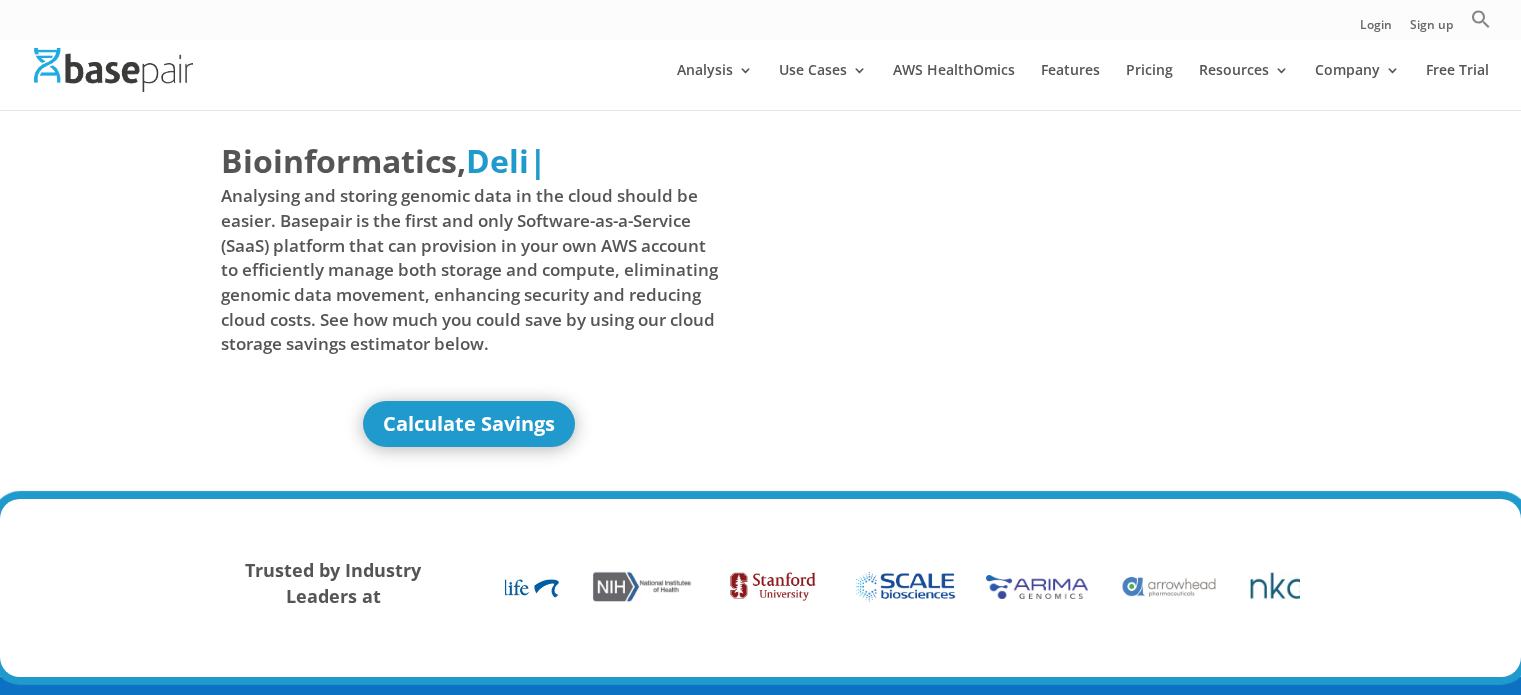 scroll, scrollTop: 0, scrollLeft: 0, axis: both 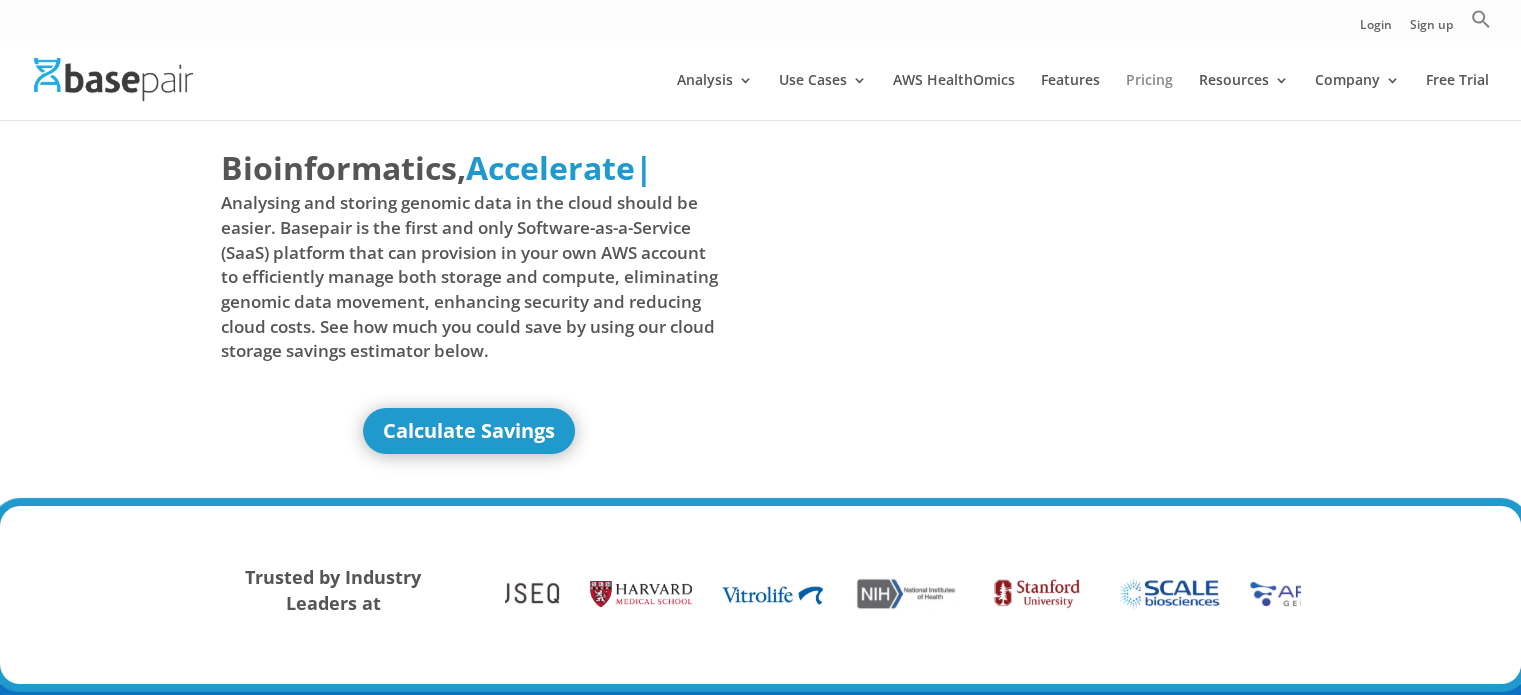 click on "Pricing" at bounding box center [1149, 96] 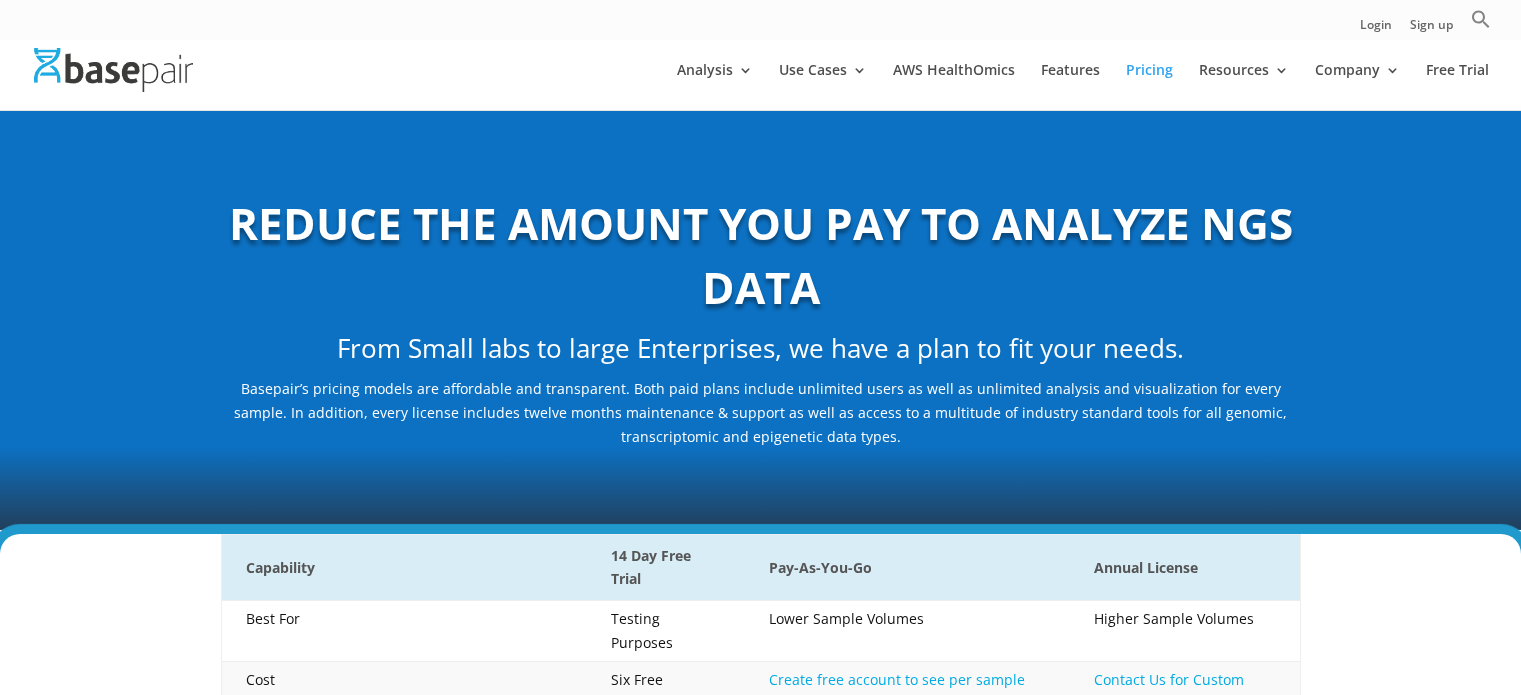 scroll, scrollTop: 0, scrollLeft: 0, axis: both 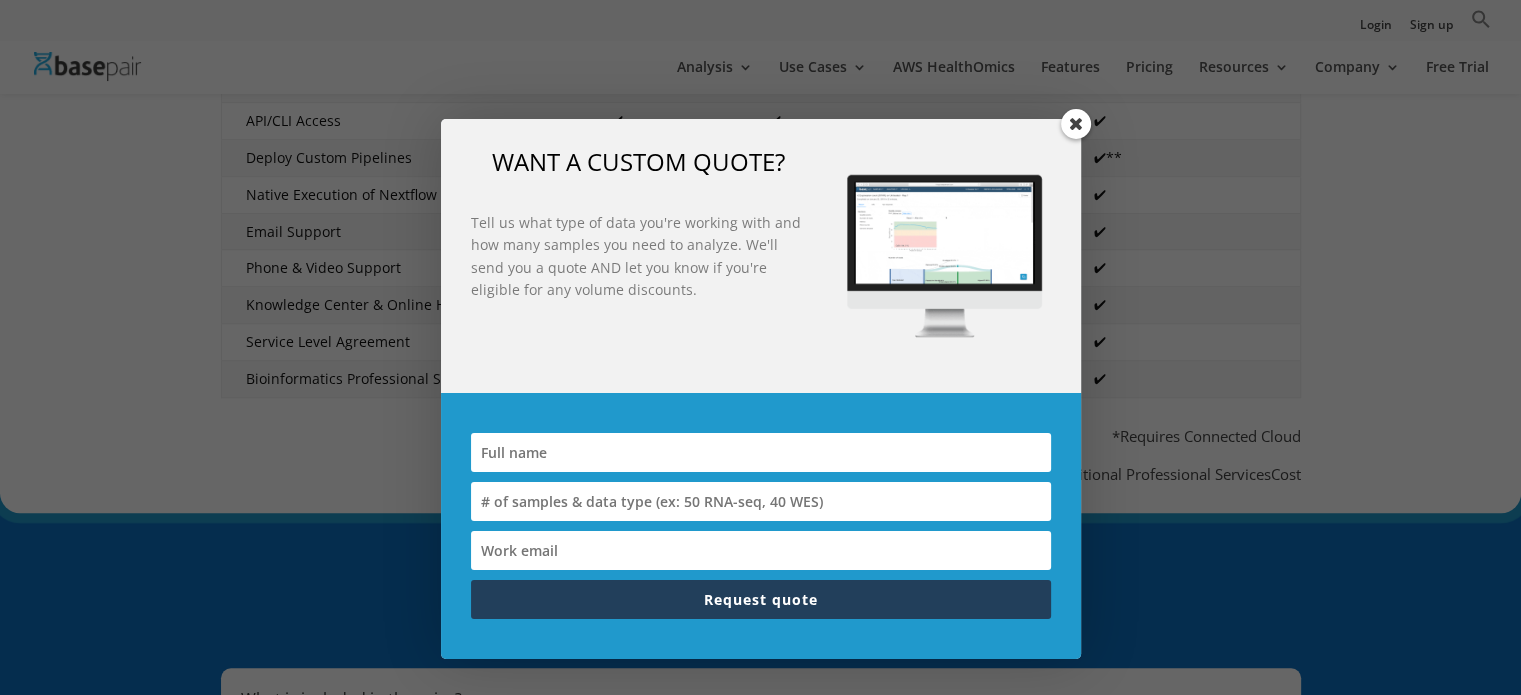 click on "WANT A CUSTOM QUOTE?
Tell us what type of data you're working with and how many samples you need to analyze. We'll send you a quote AND let you know if you're eligible for any volume discounts." at bounding box center [761, 256] 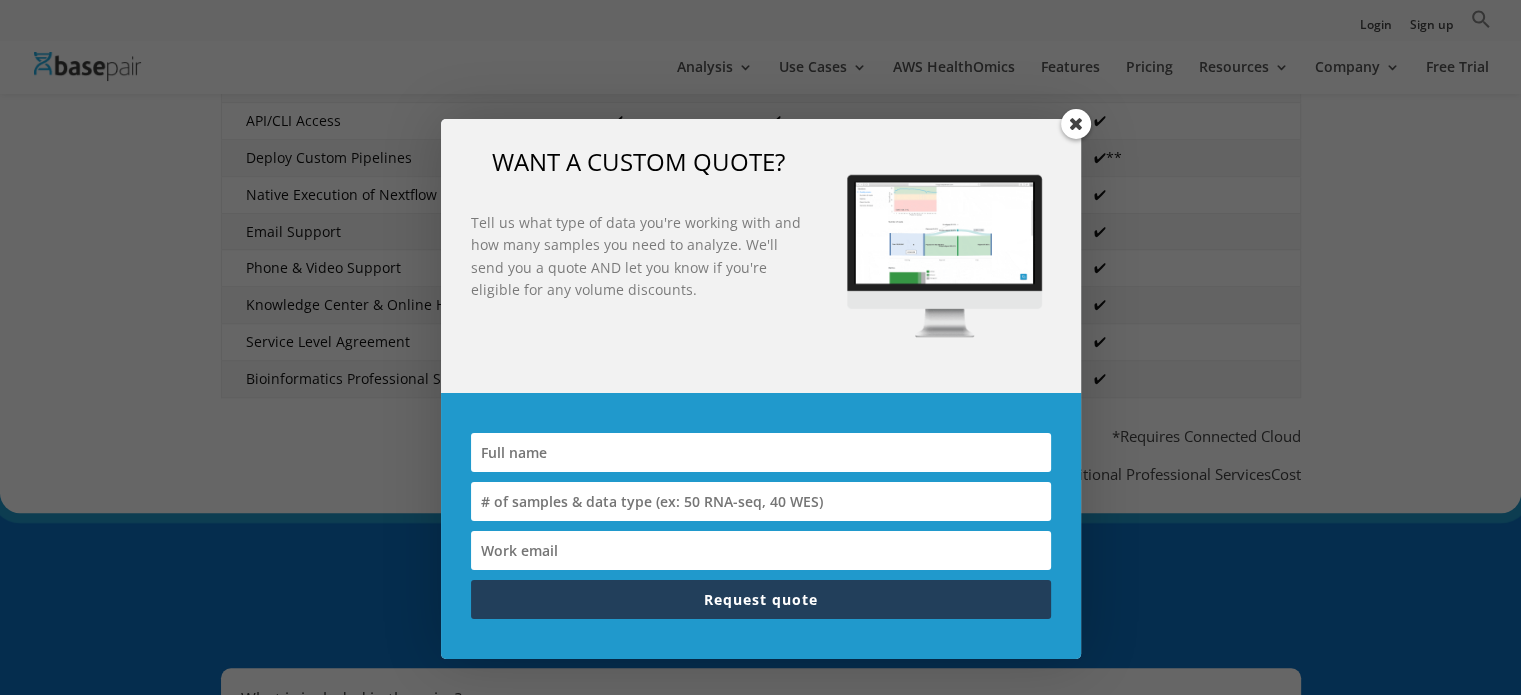 click at bounding box center [1076, 124] 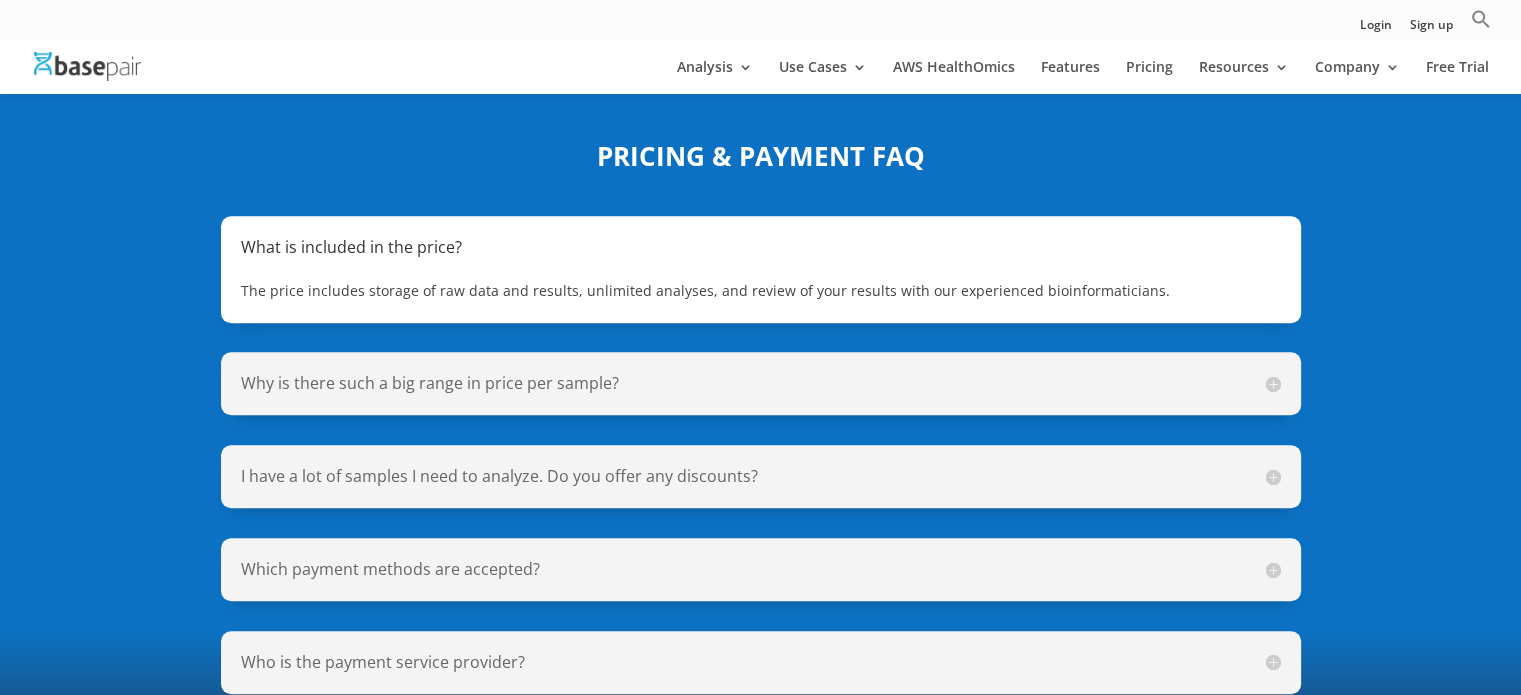 scroll, scrollTop: 1500, scrollLeft: 0, axis: vertical 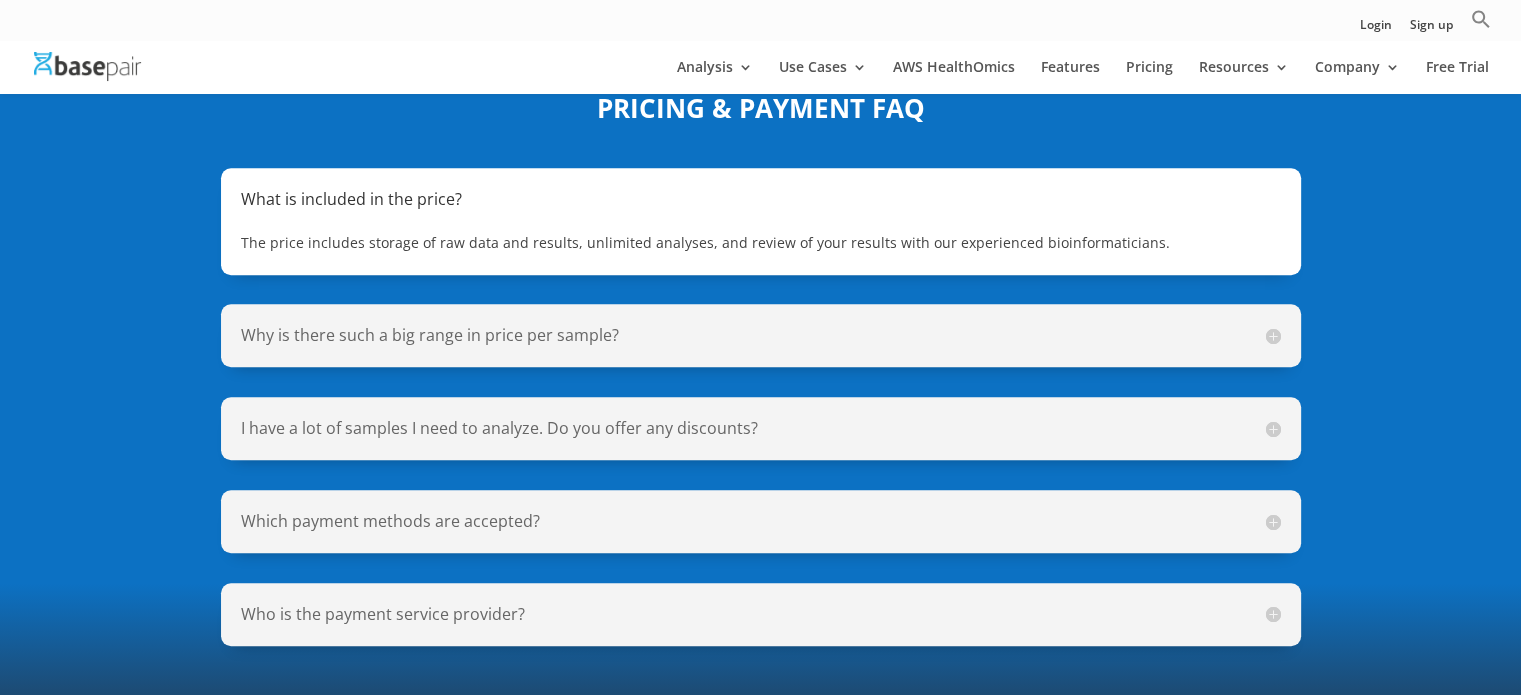 click on "Why is there such a big range in price per sample?" at bounding box center (761, 335) 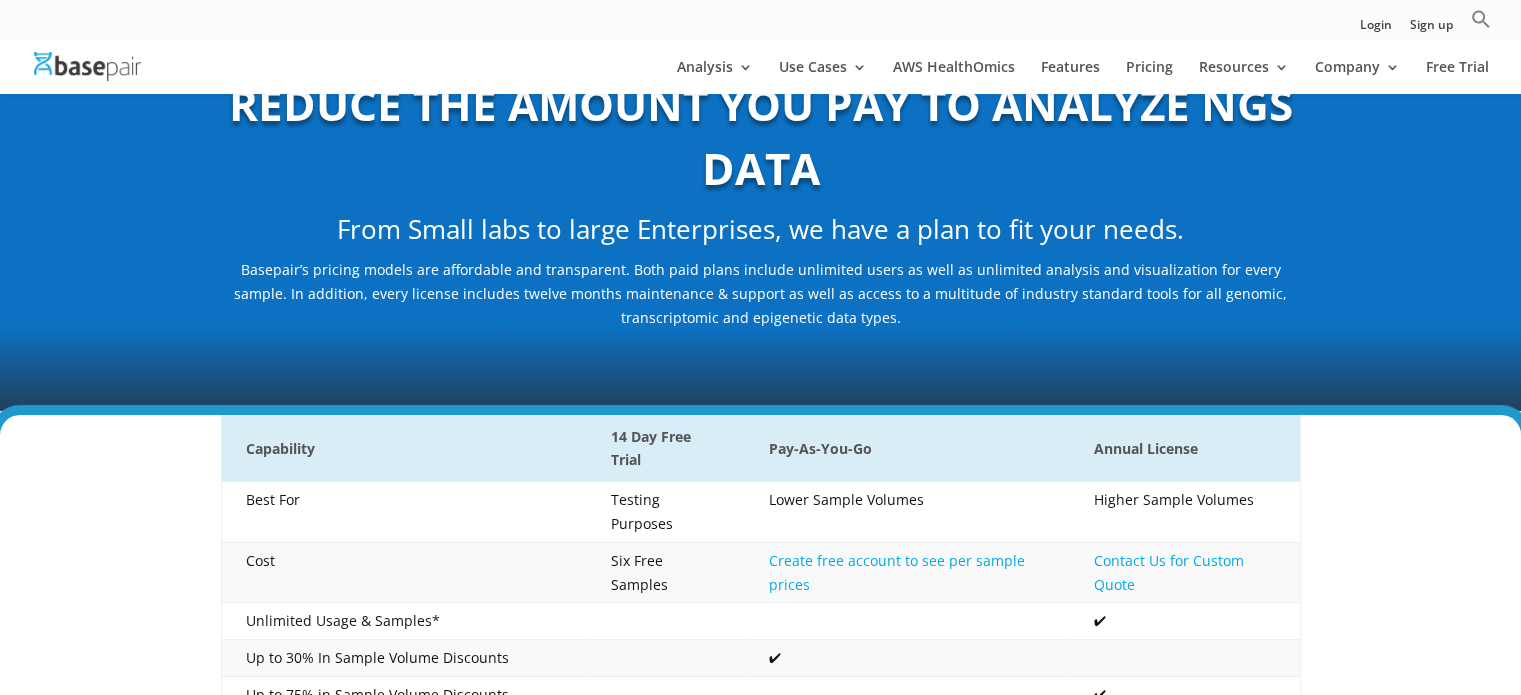 scroll, scrollTop: 0, scrollLeft: 0, axis: both 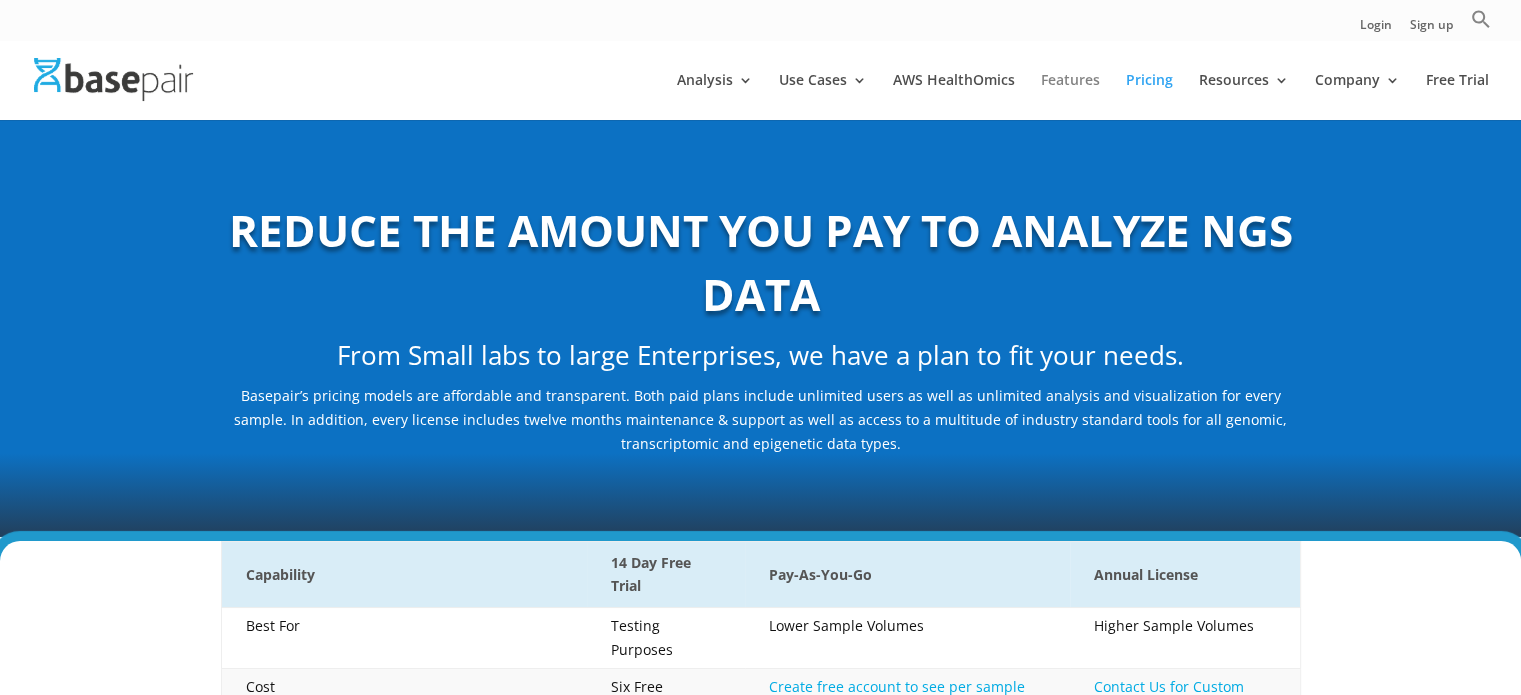 click on "Features" at bounding box center [1070, 96] 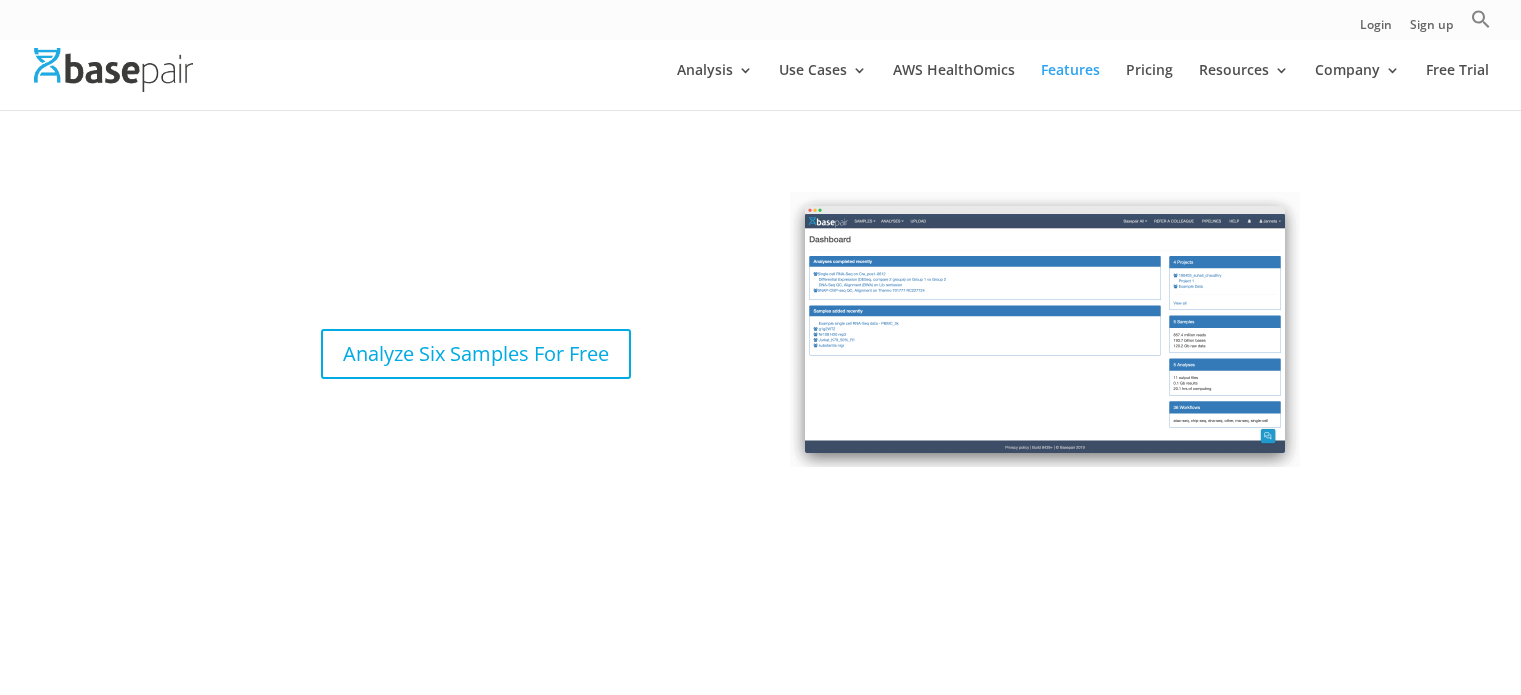 scroll, scrollTop: 0, scrollLeft: 0, axis: both 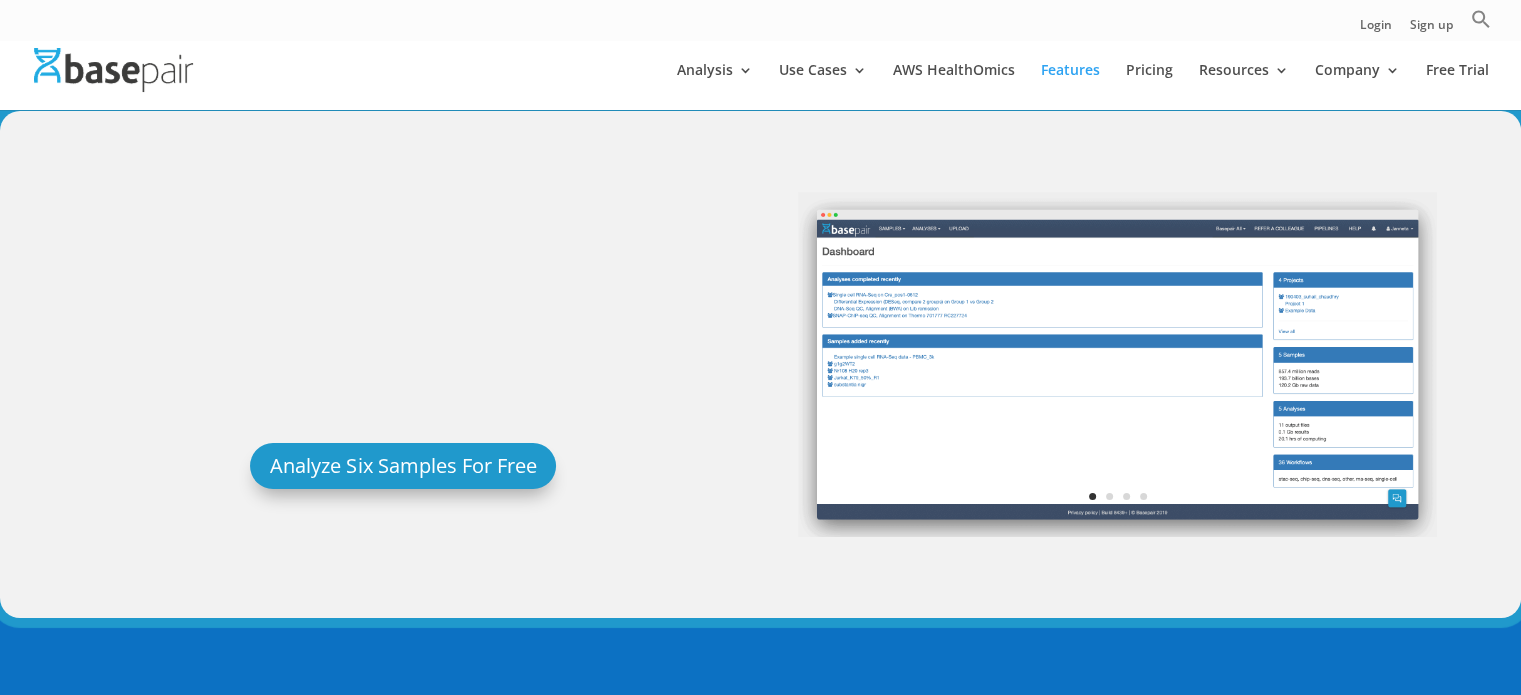 click on "Resources" at bounding box center (1244, 86) 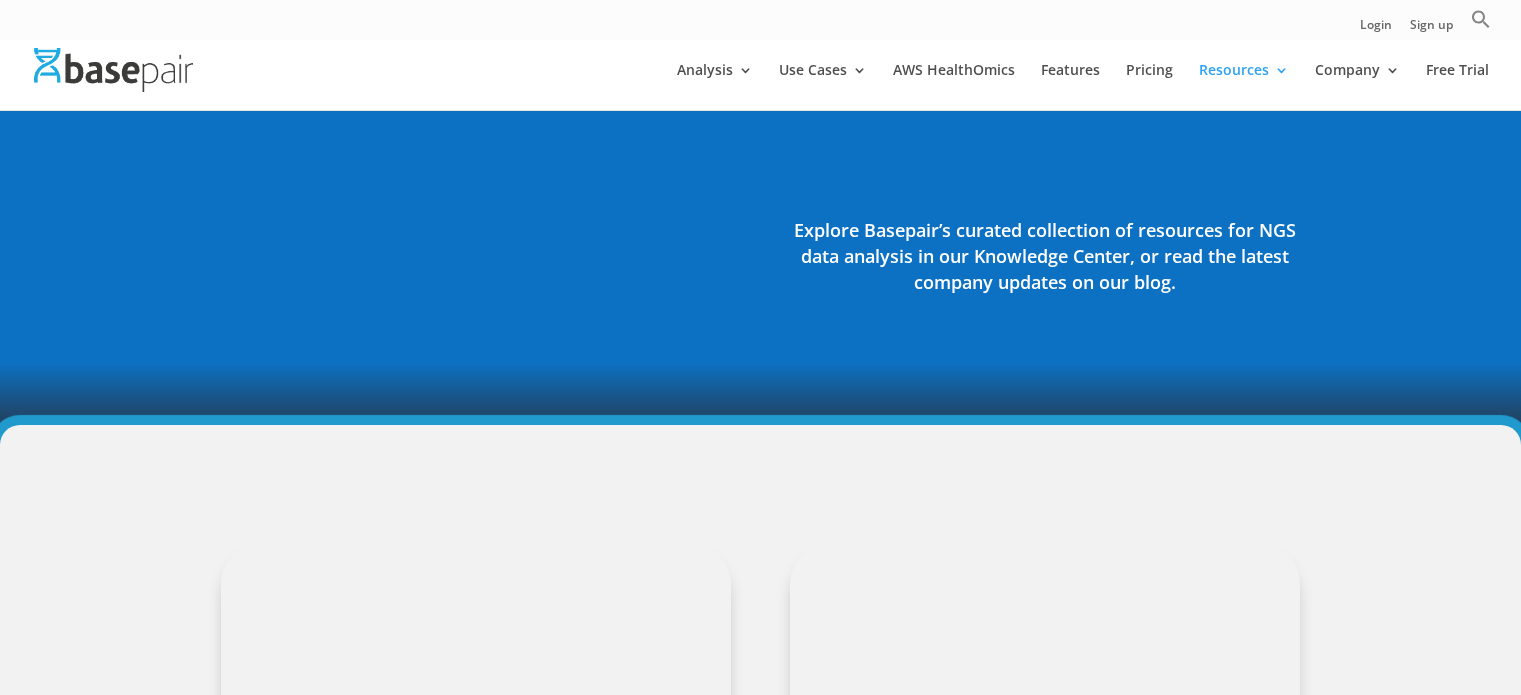 scroll, scrollTop: 0, scrollLeft: 0, axis: both 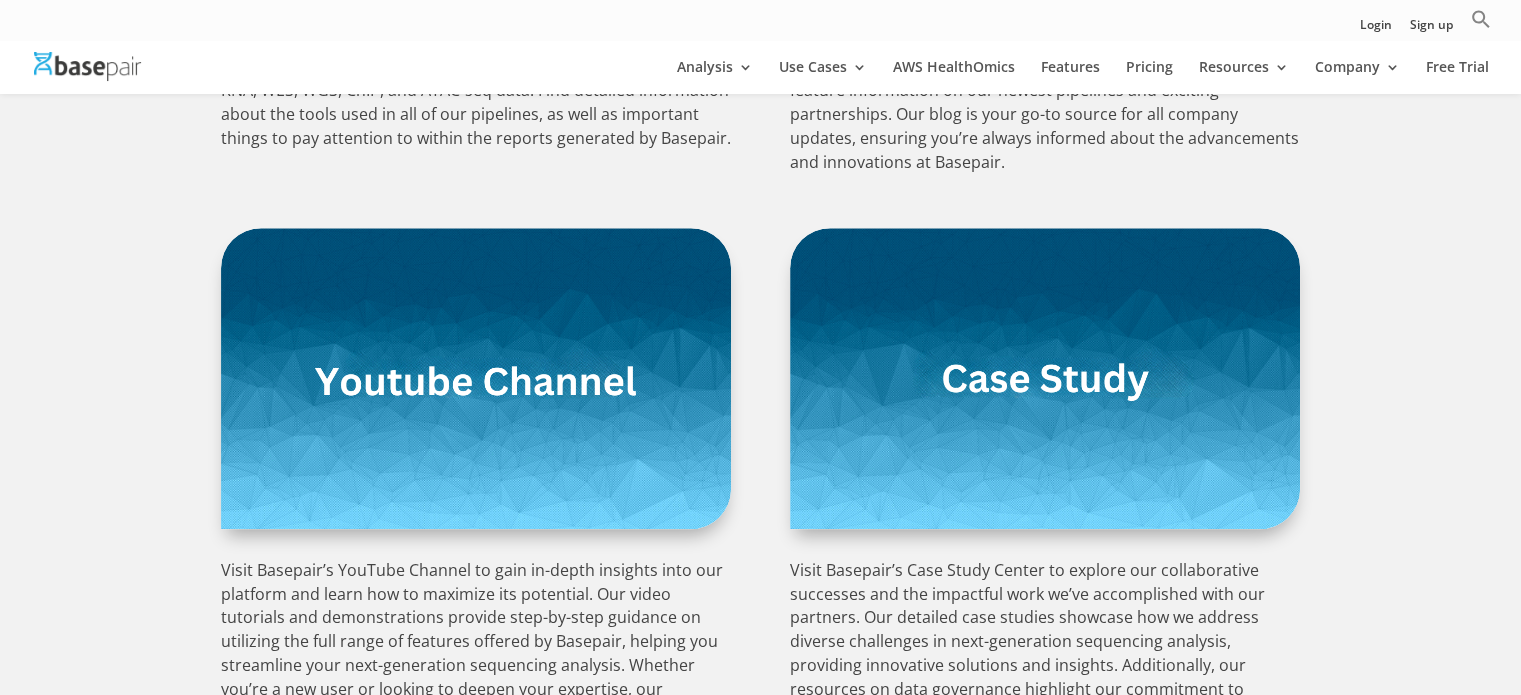 click at bounding box center [476, 378] 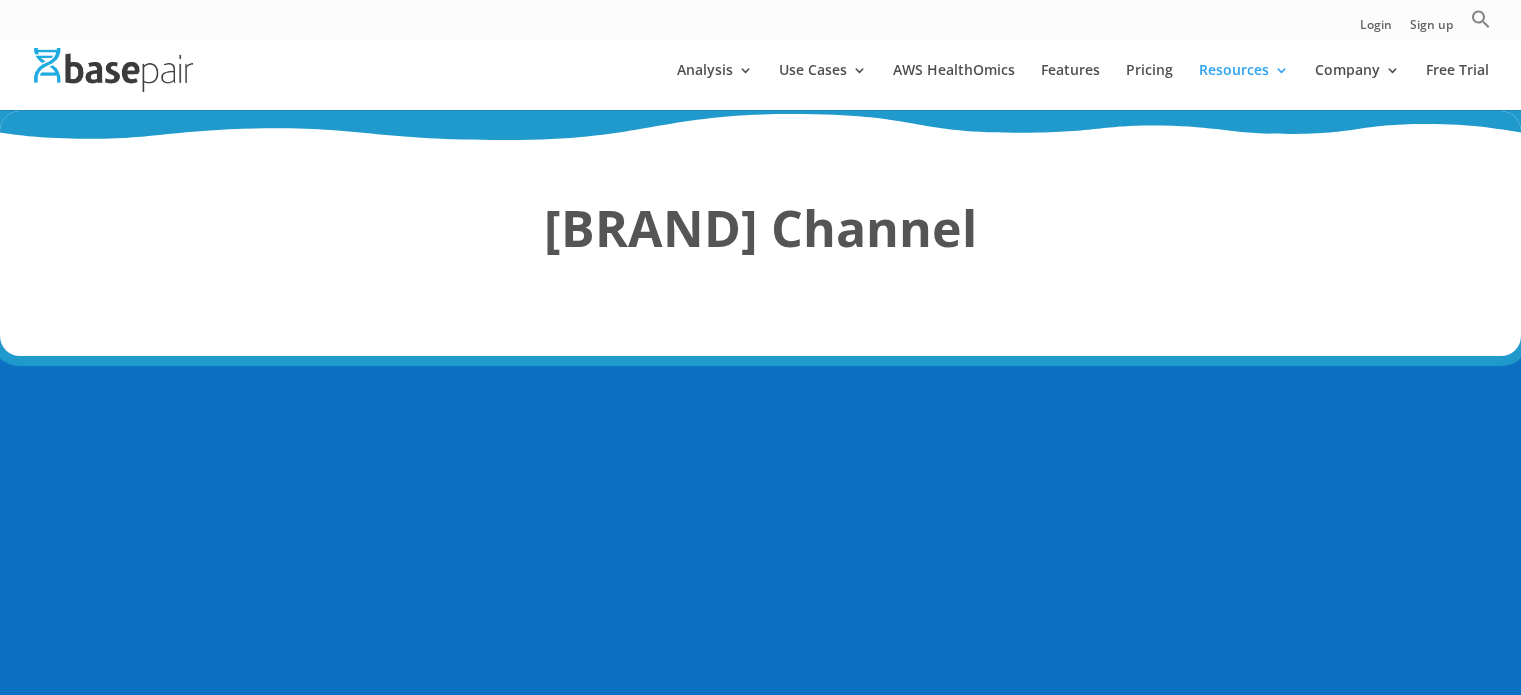 scroll, scrollTop: 0, scrollLeft: 0, axis: both 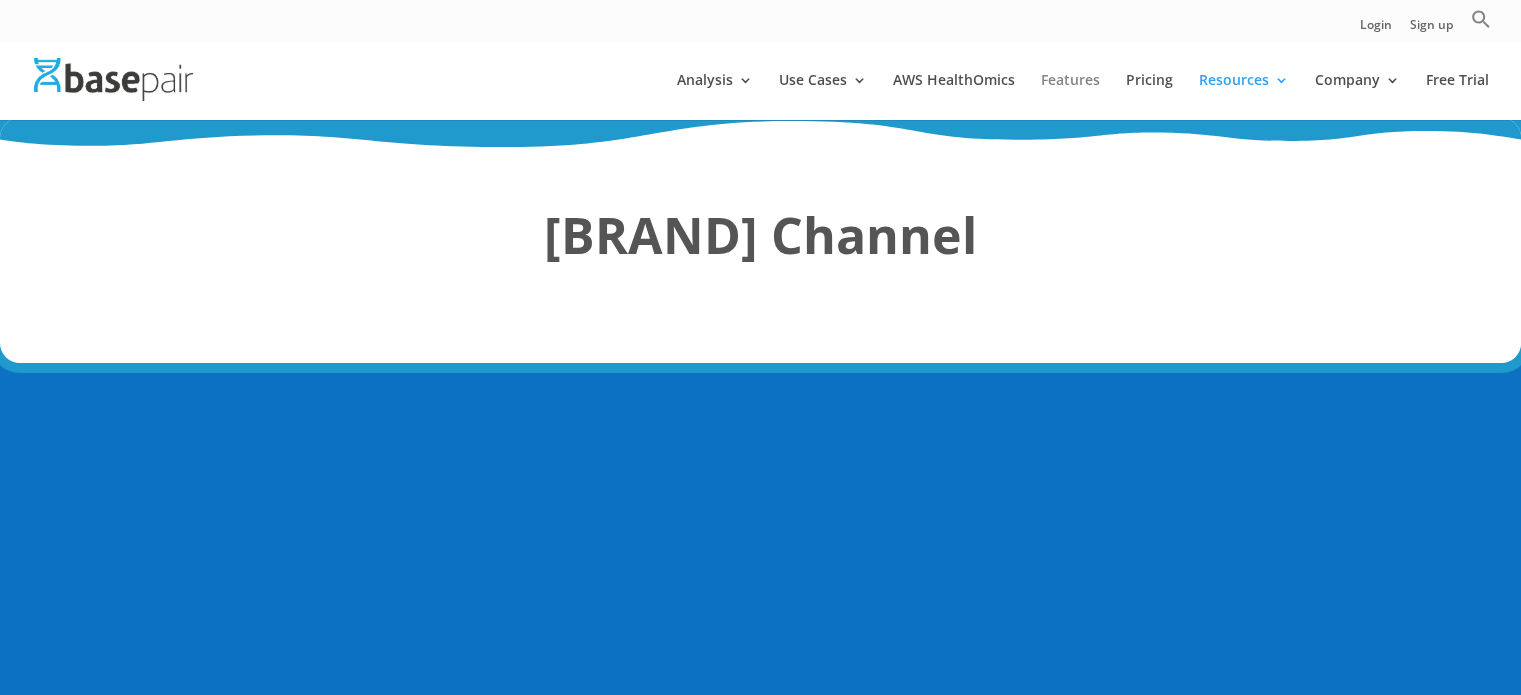 click on "Features" at bounding box center (1070, 96) 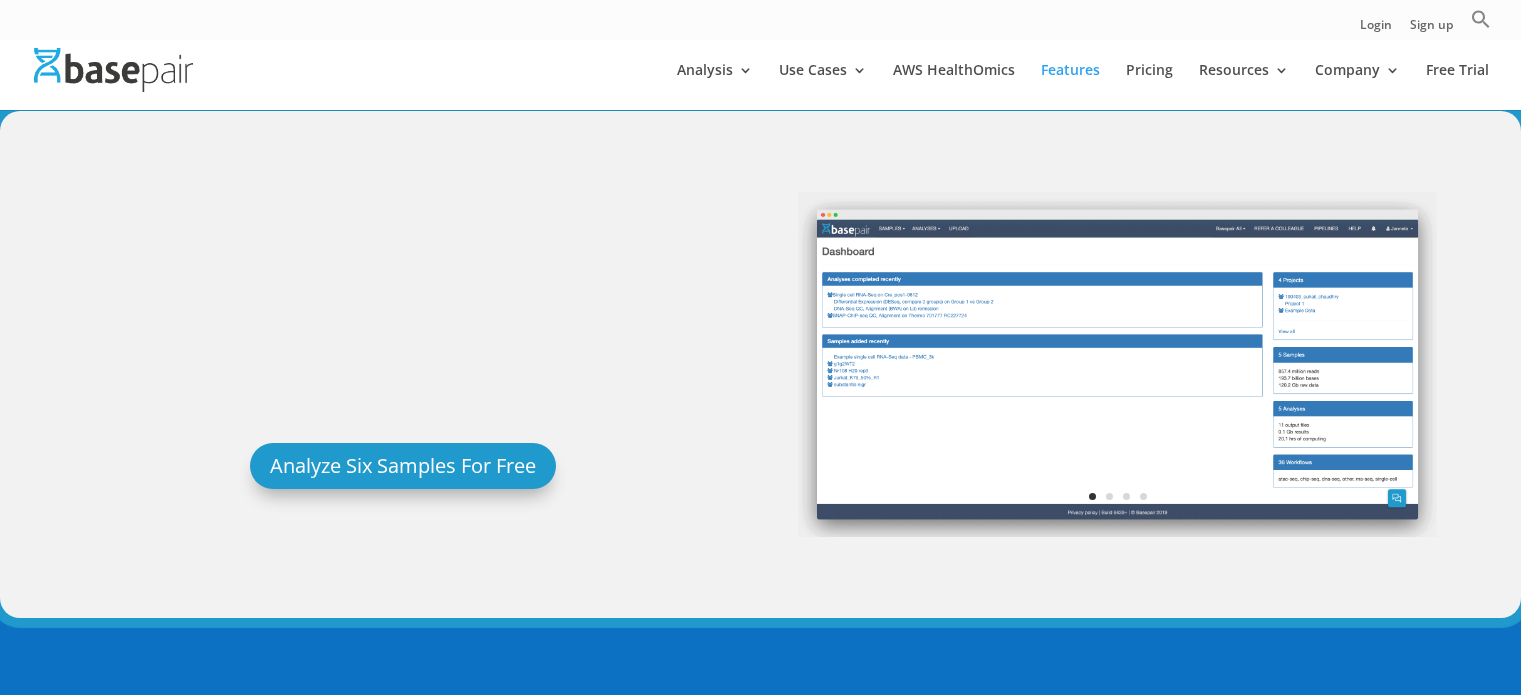 scroll, scrollTop: 0, scrollLeft: 0, axis: both 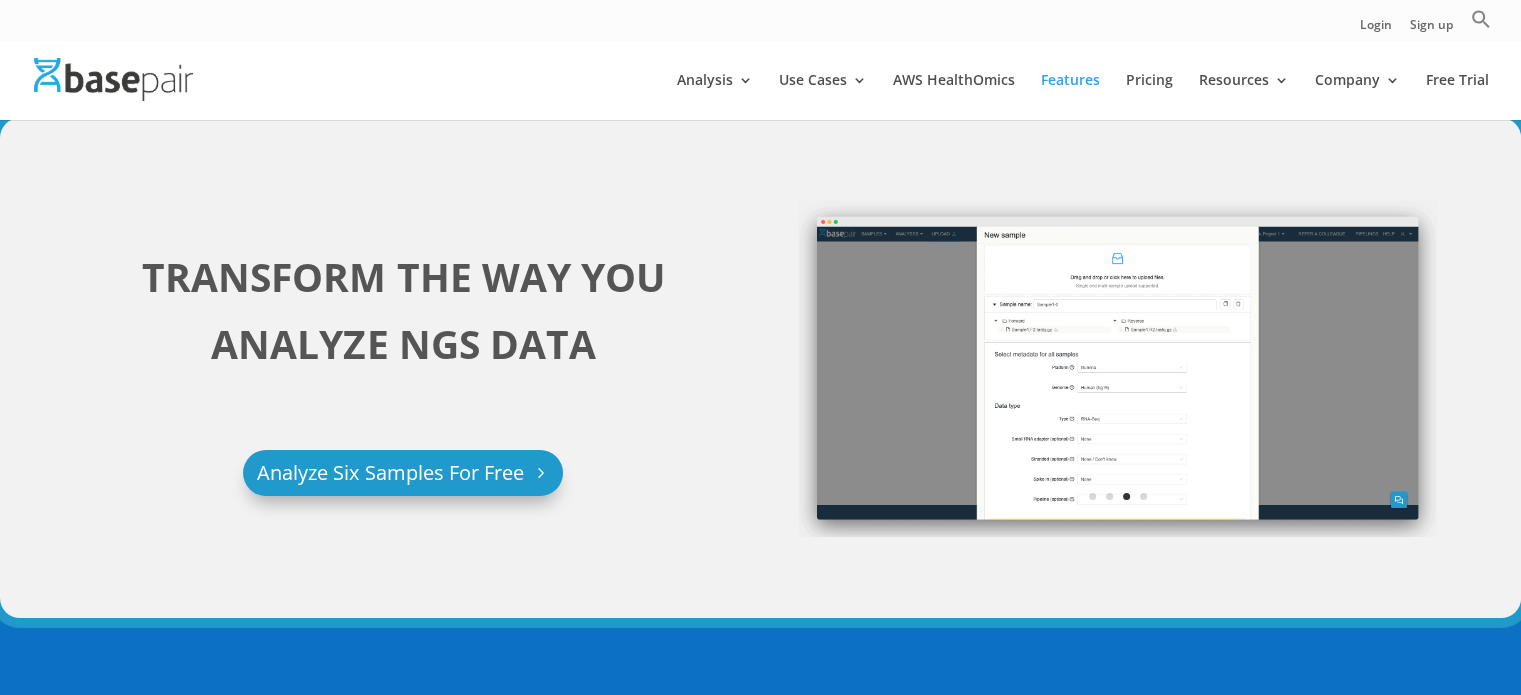 click on "Analyze Six Samples For Free" at bounding box center (403, 473) 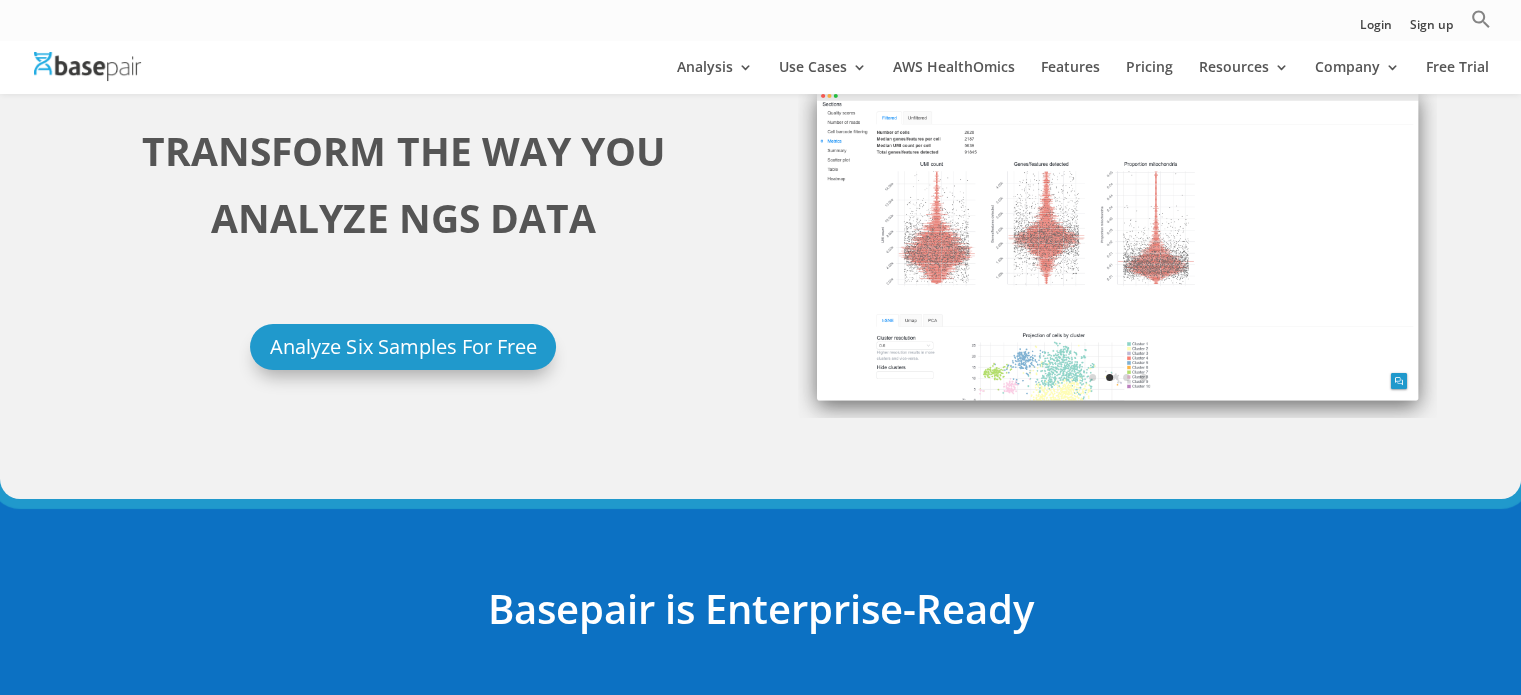 scroll, scrollTop: 0, scrollLeft: 0, axis: both 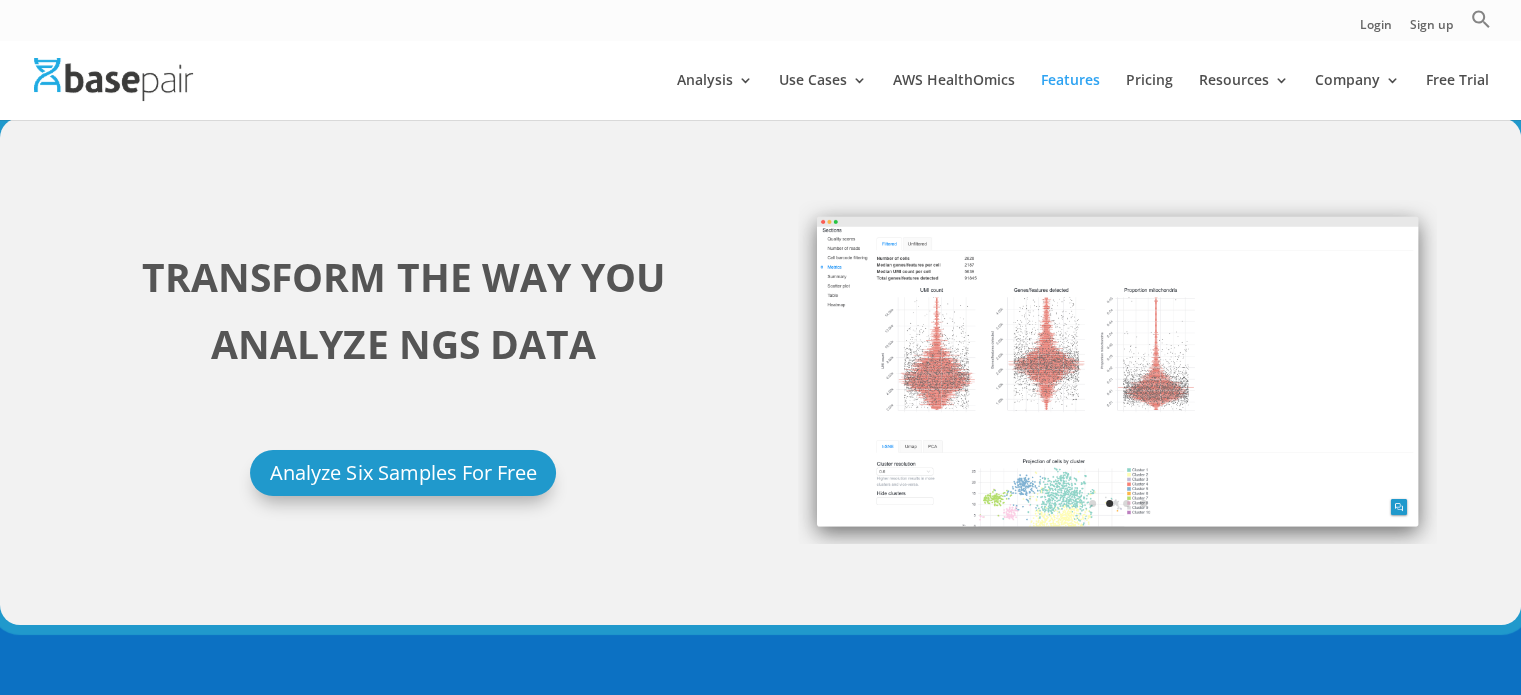 click at bounding box center [790, 80] 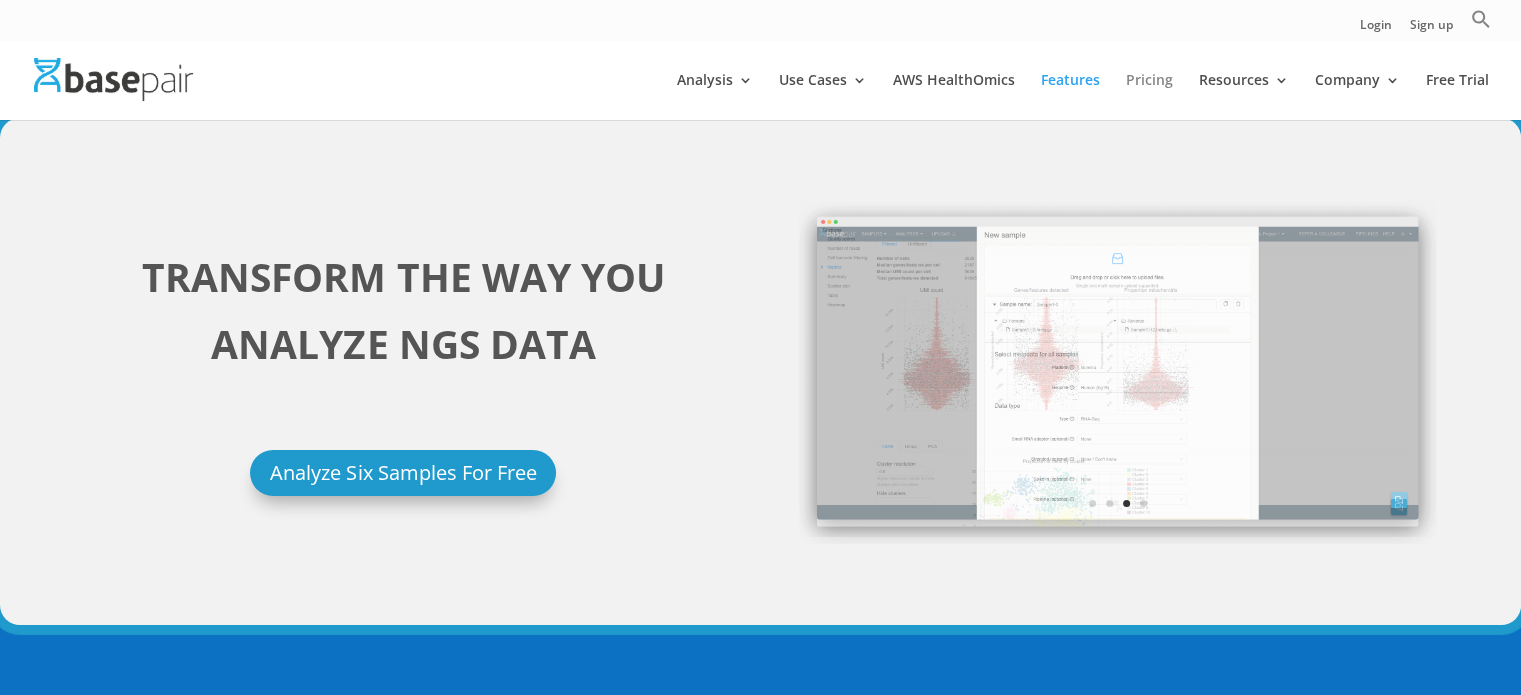 click on "Pricing" at bounding box center [1149, 96] 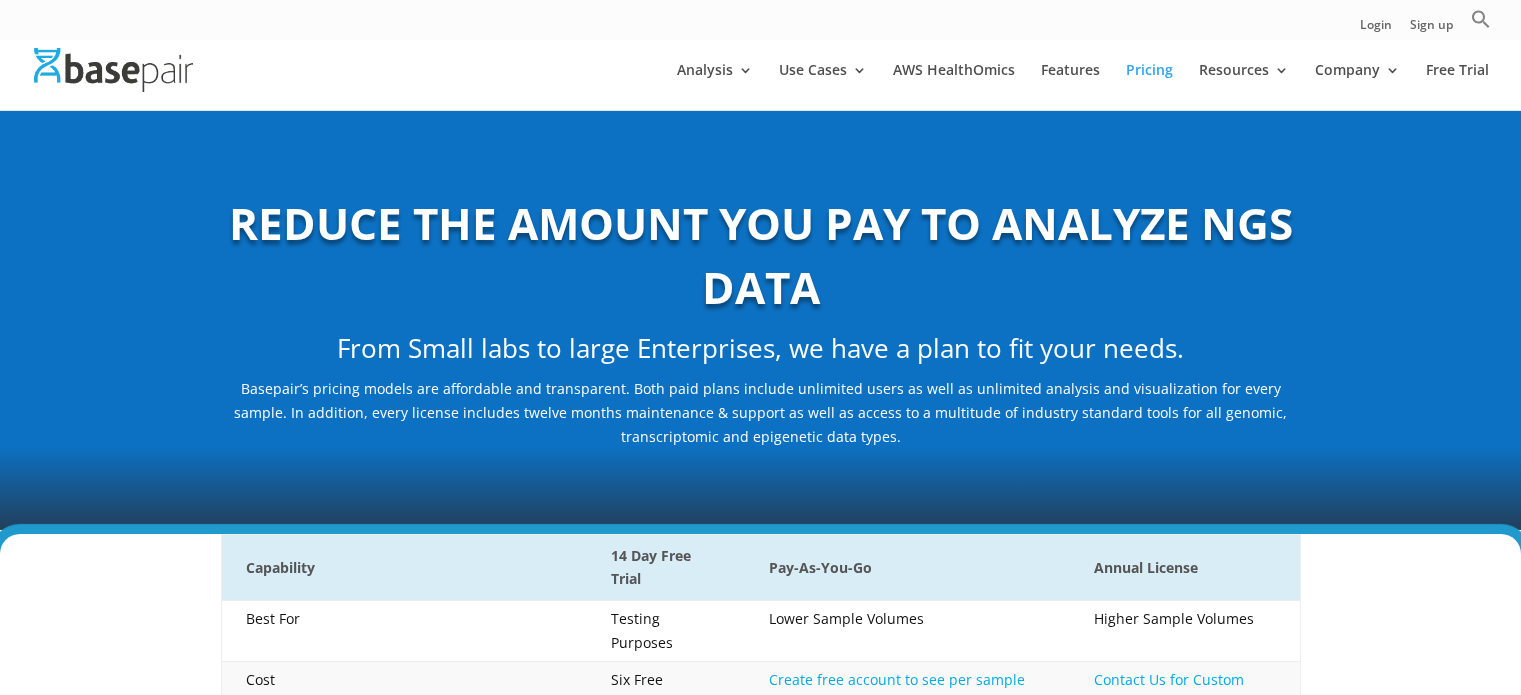 scroll, scrollTop: 0, scrollLeft: 0, axis: both 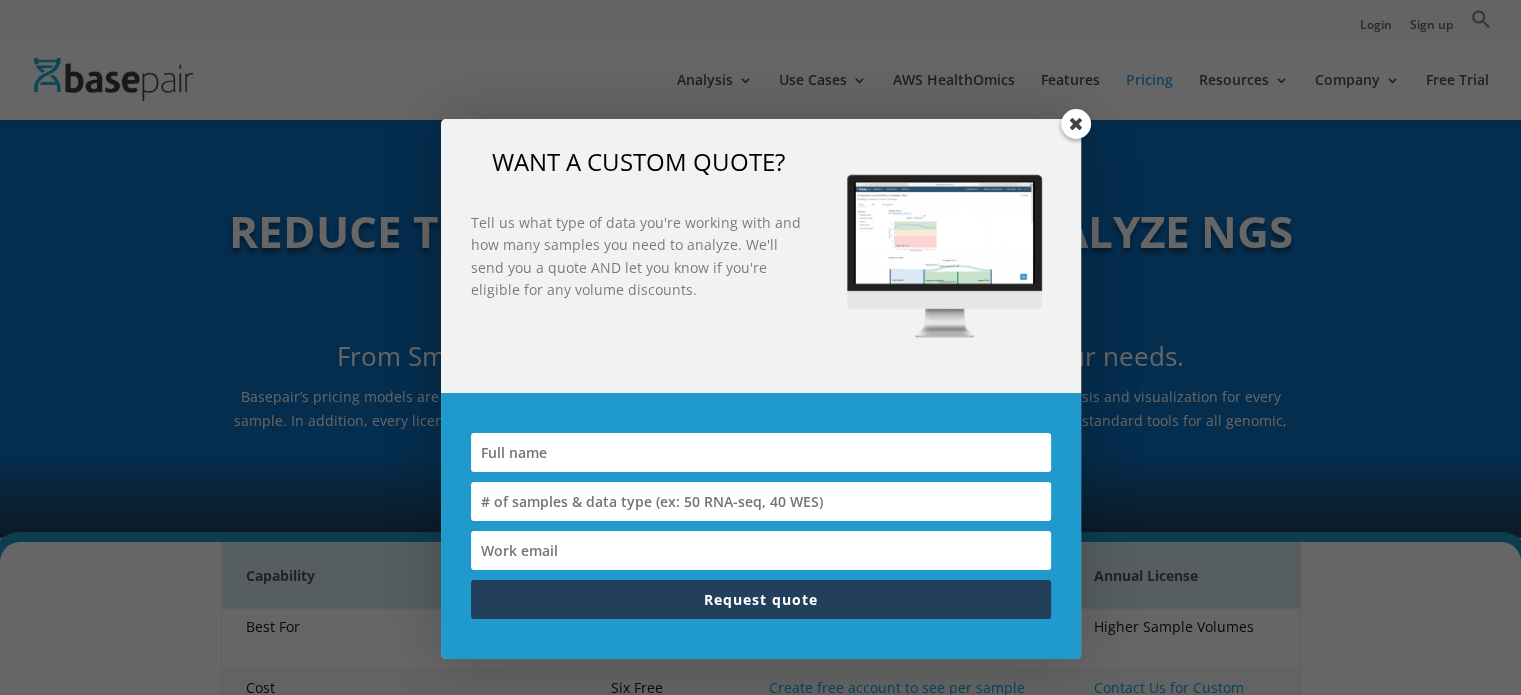 click at bounding box center (1076, 124) 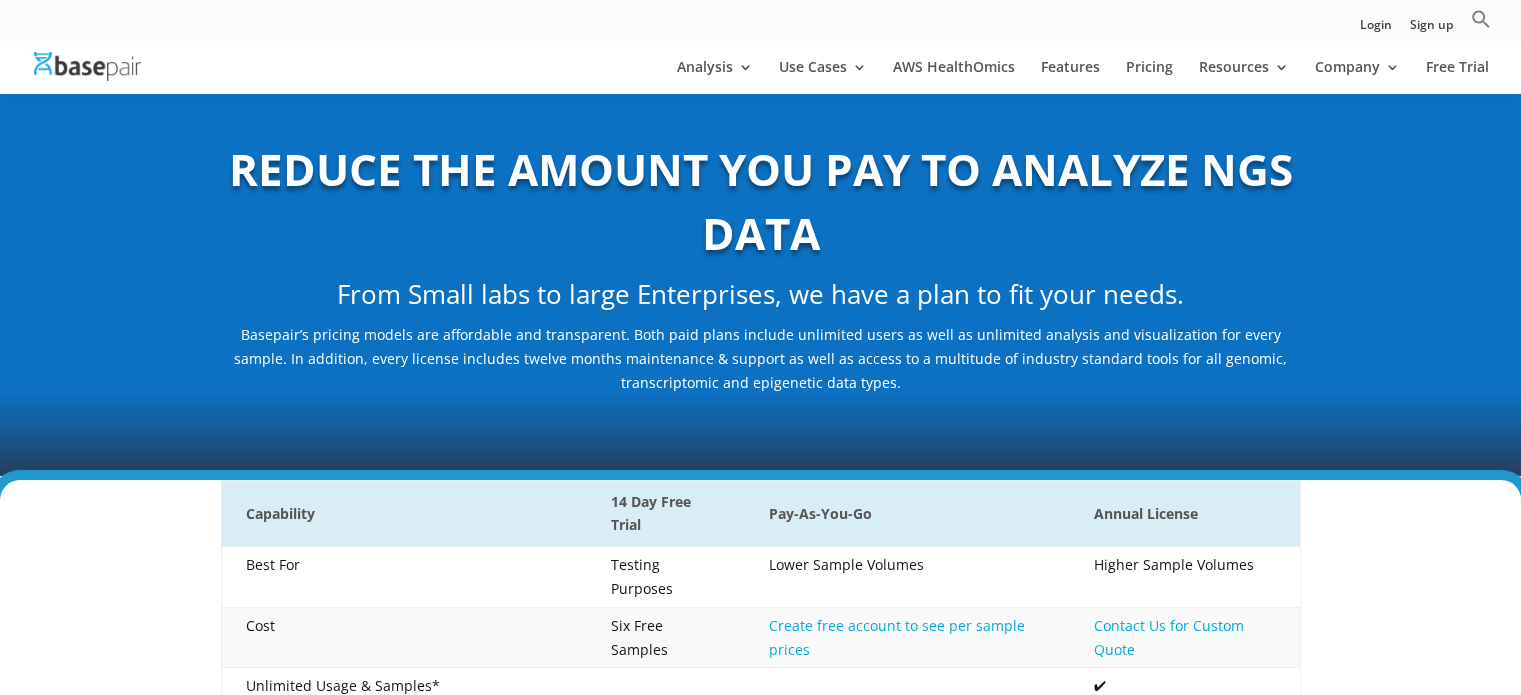 scroll, scrollTop: 0, scrollLeft: 0, axis: both 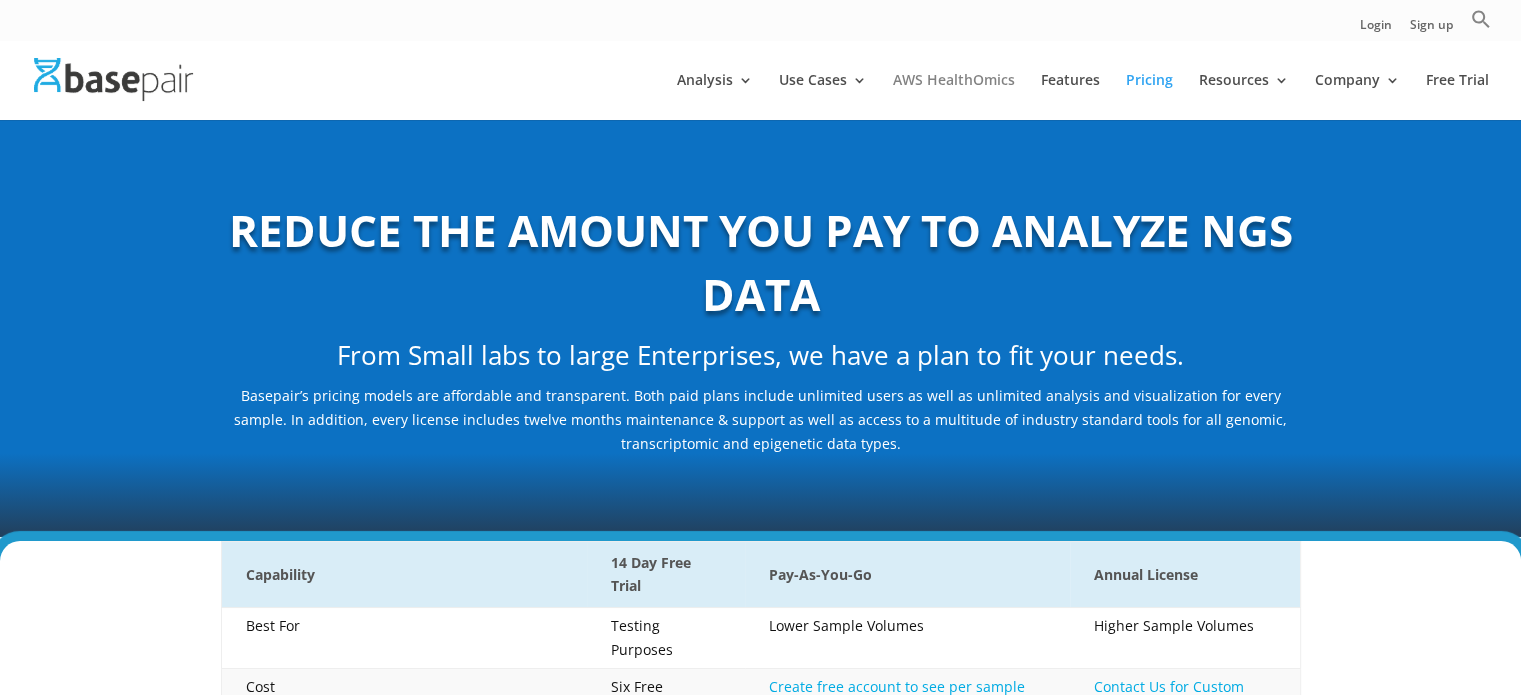 click on "AWS HealthOmics" at bounding box center [954, 96] 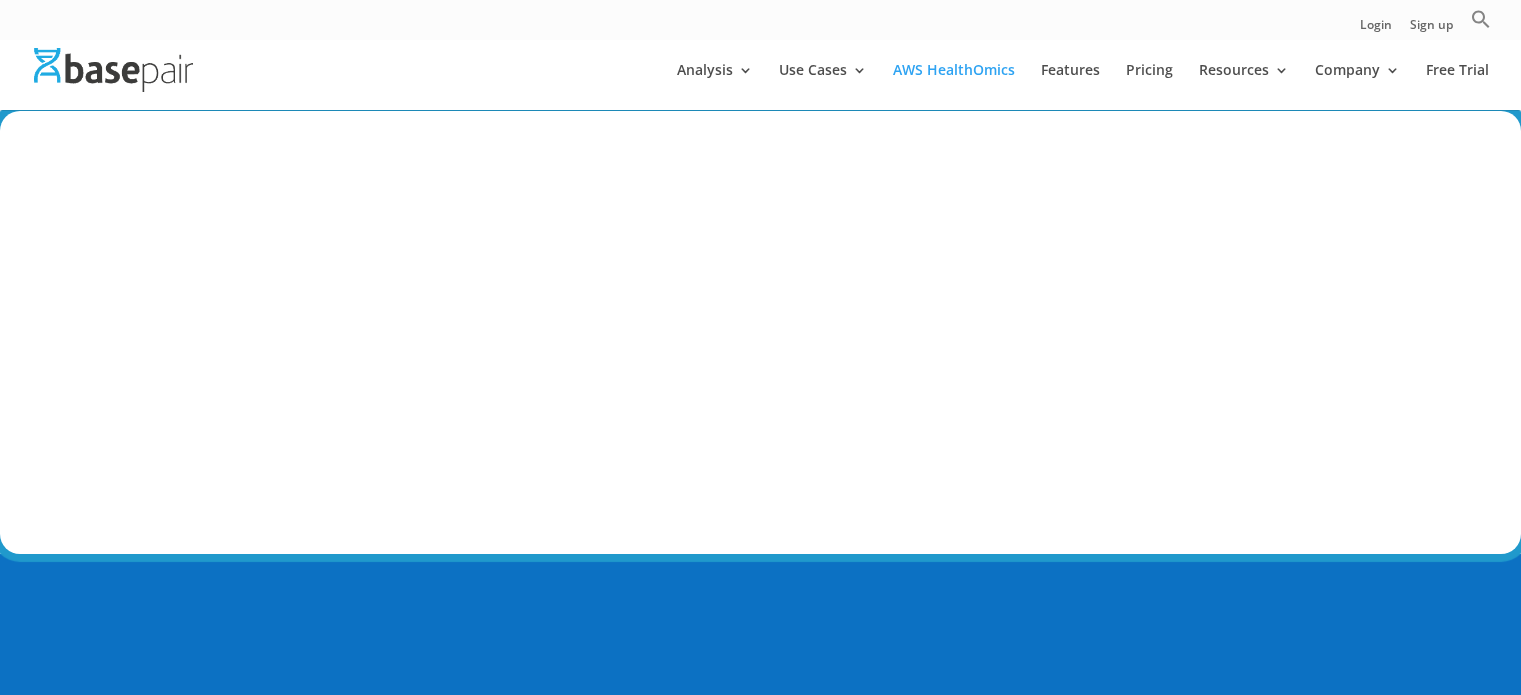 scroll, scrollTop: 0, scrollLeft: 0, axis: both 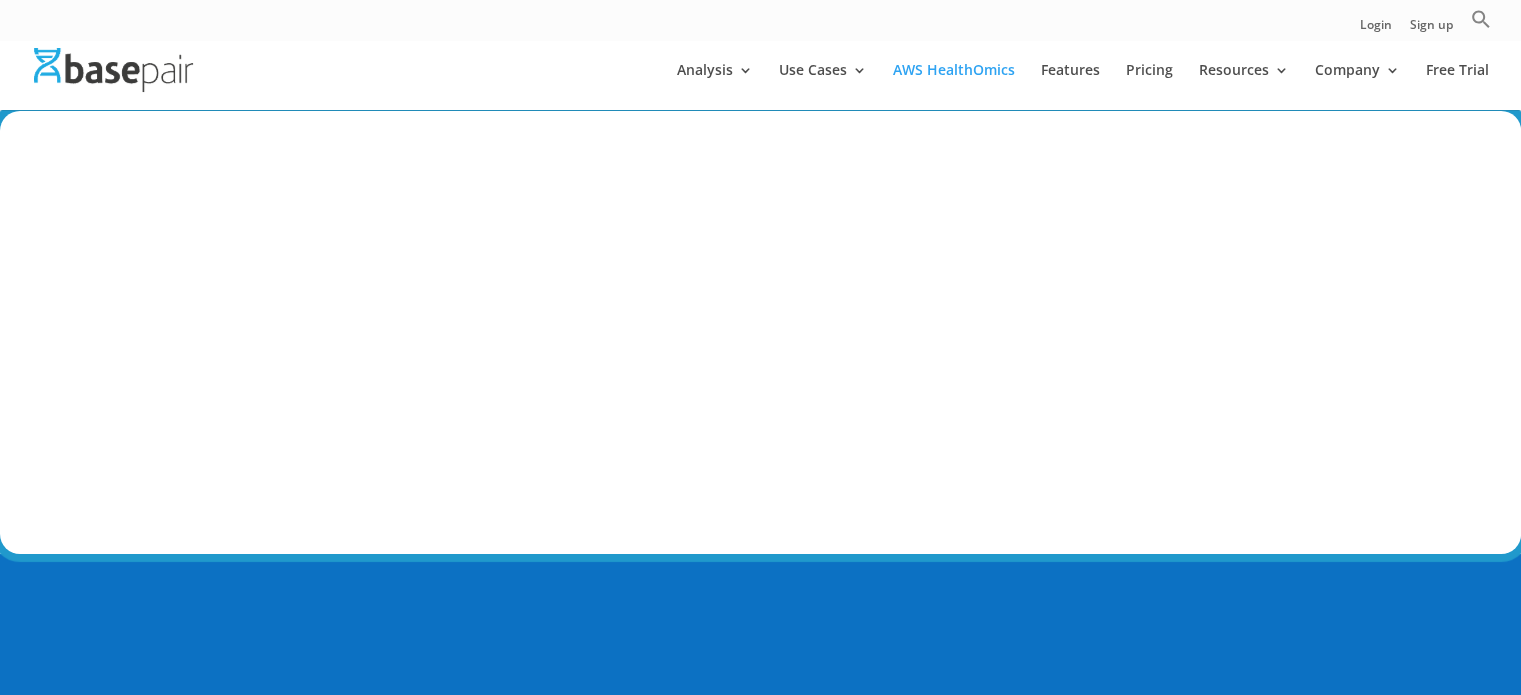 click at bounding box center (113, 69) 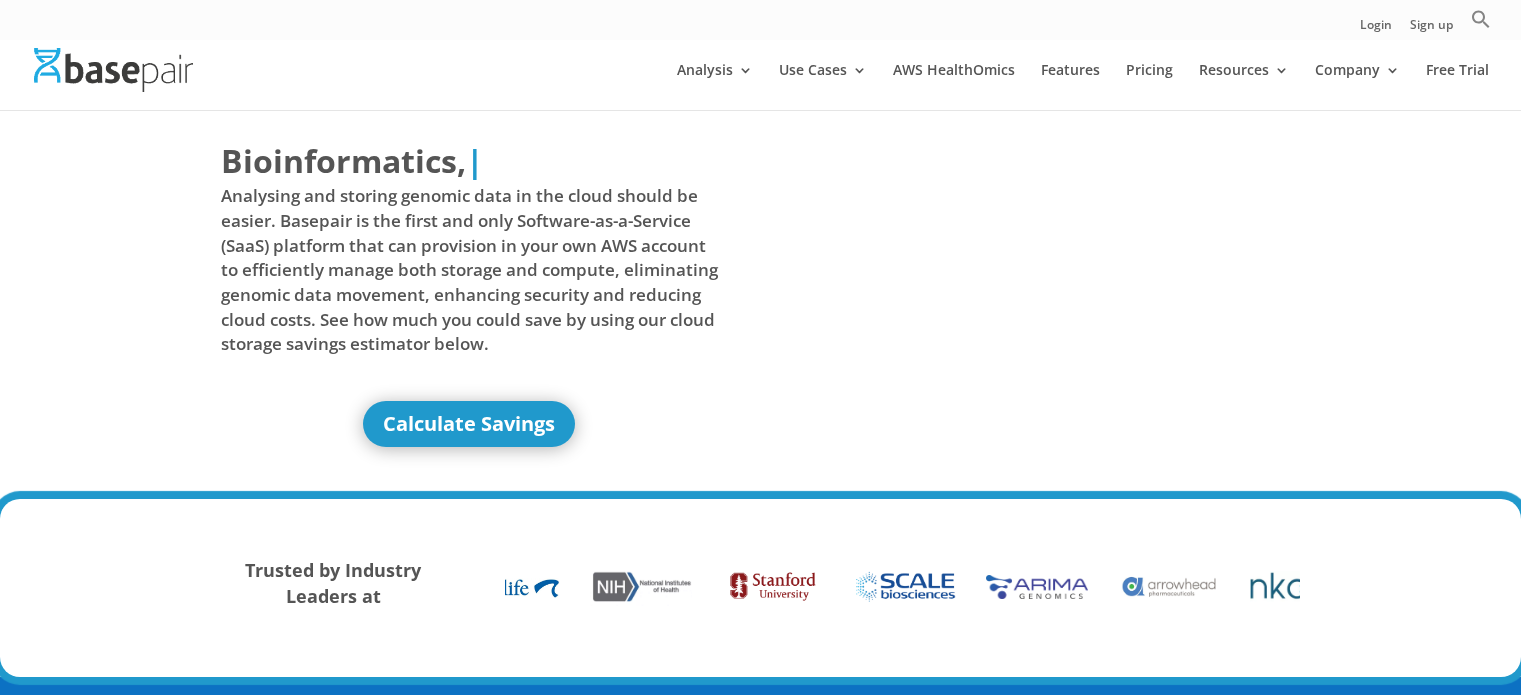 scroll, scrollTop: 0, scrollLeft: 0, axis: both 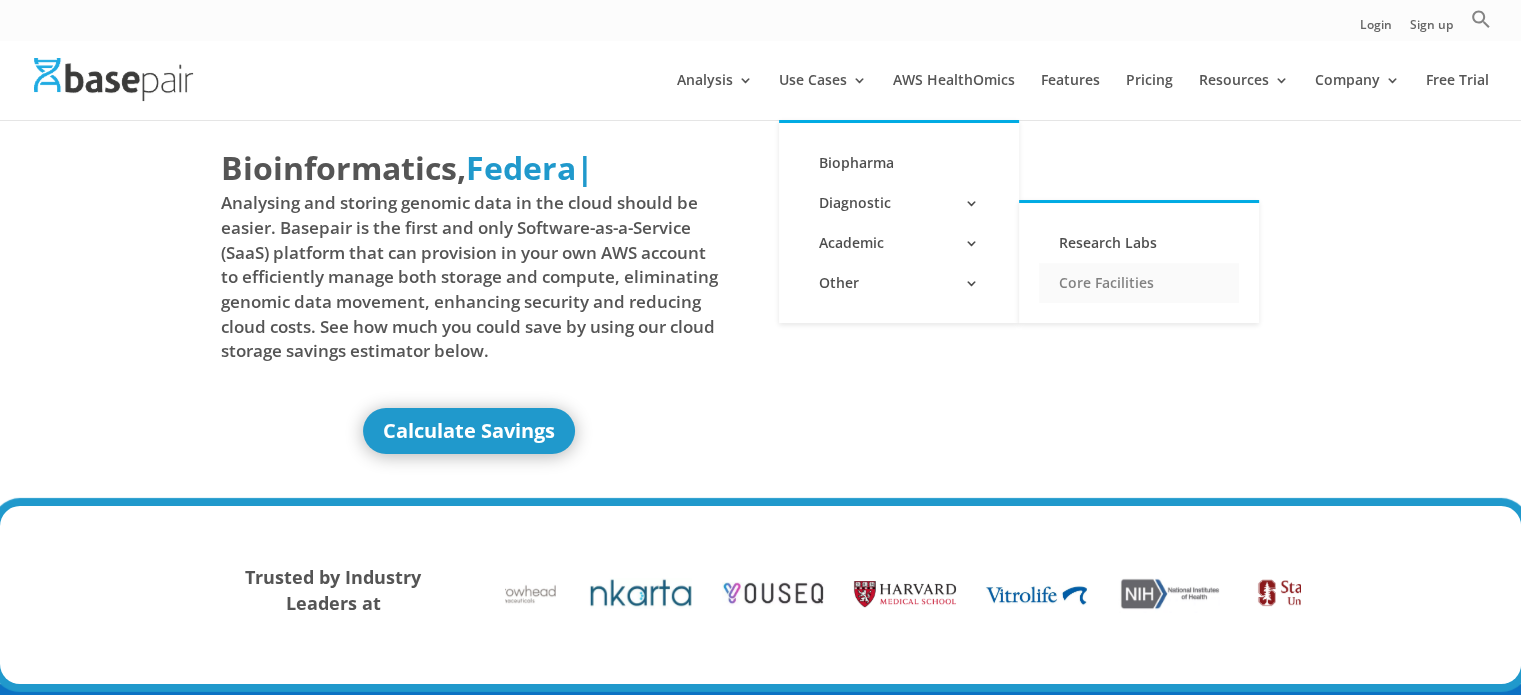 click on "Core Facilities" at bounding box center (1139, 283) 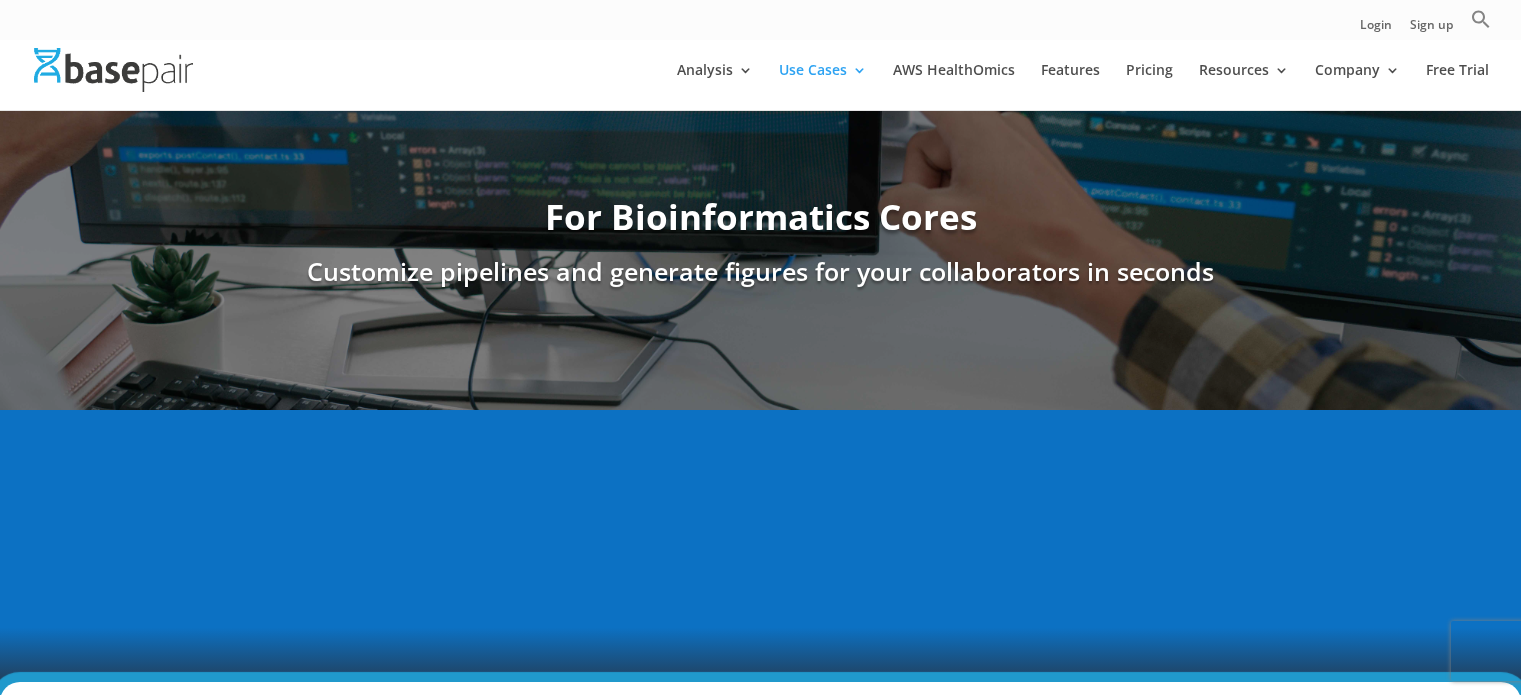 scroll, scrollTop: 0, scrollLeft: 0, axis: both 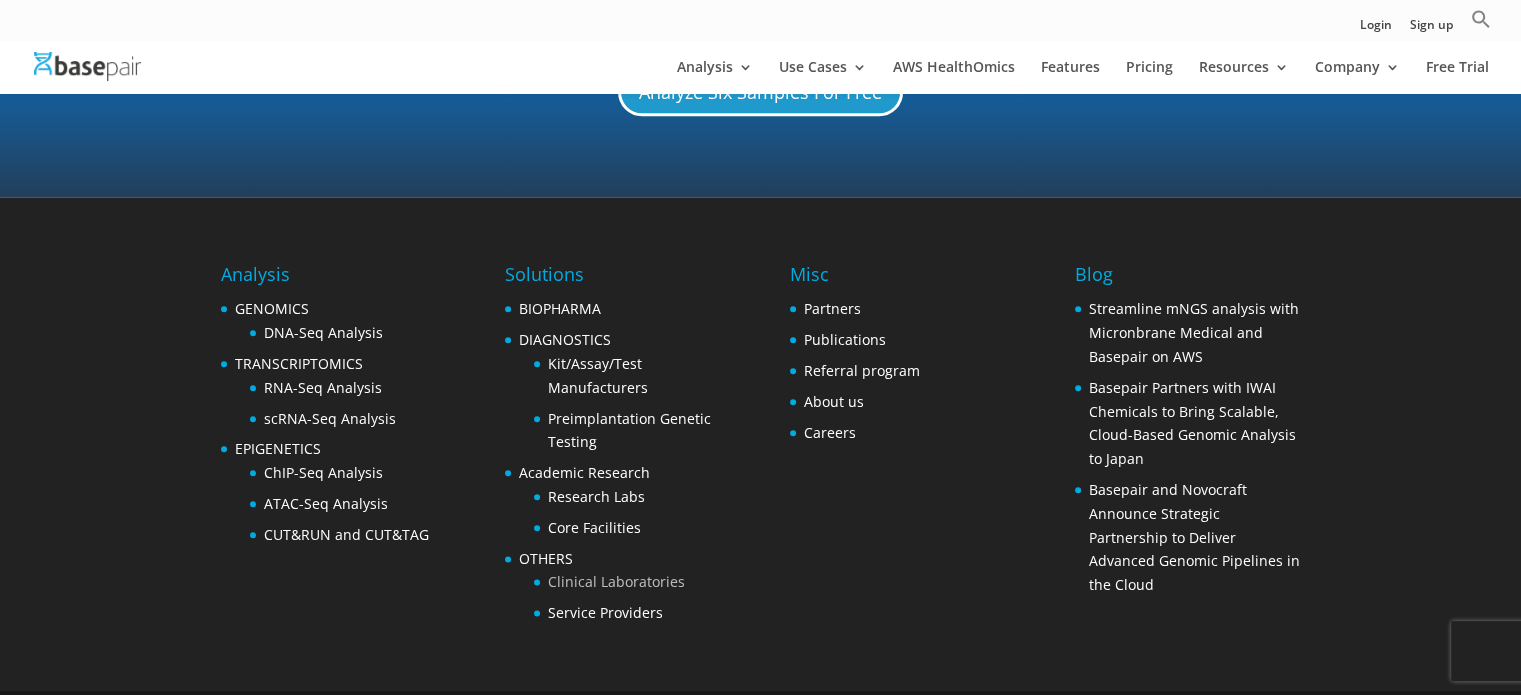 click on "Clinical Laboratories" at bounding box center [616, 581] 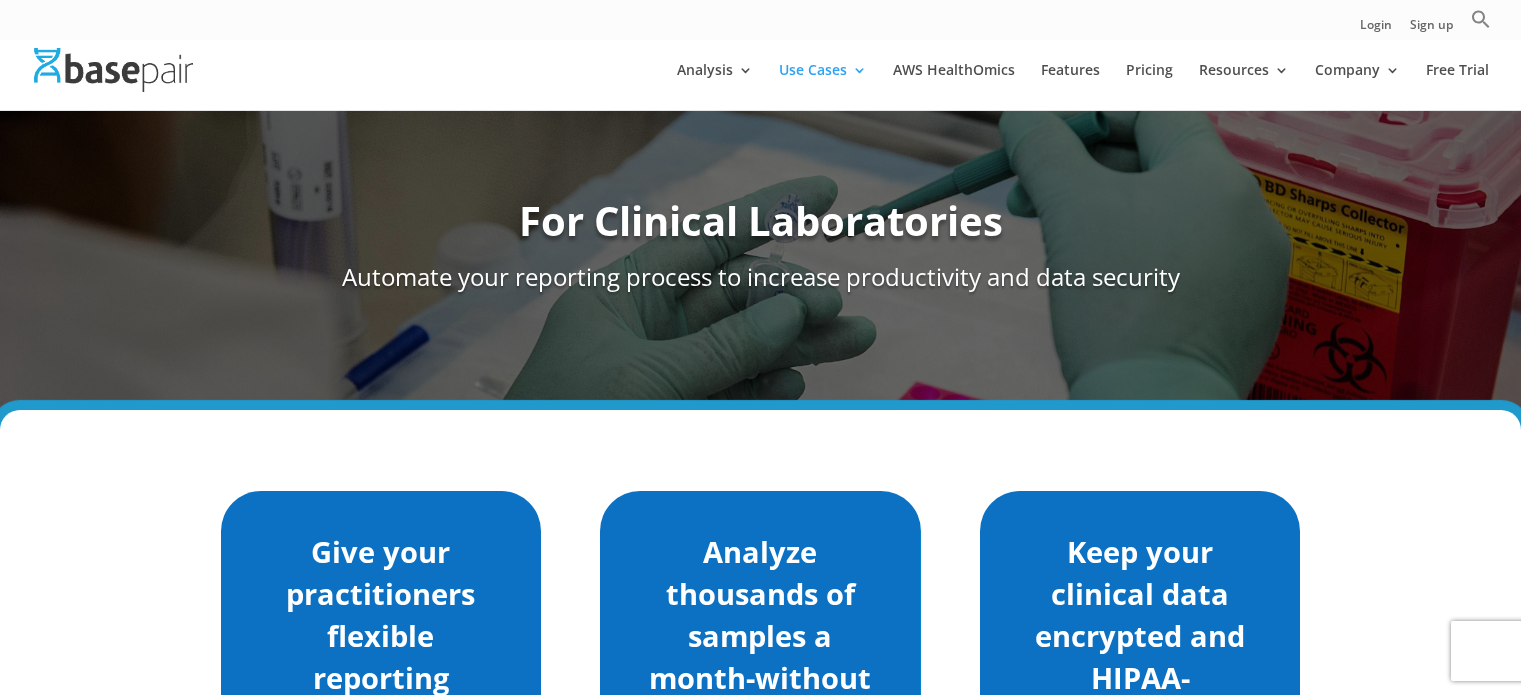 scroll, scrollTop: 0, scrollLeft: 0, axis: both 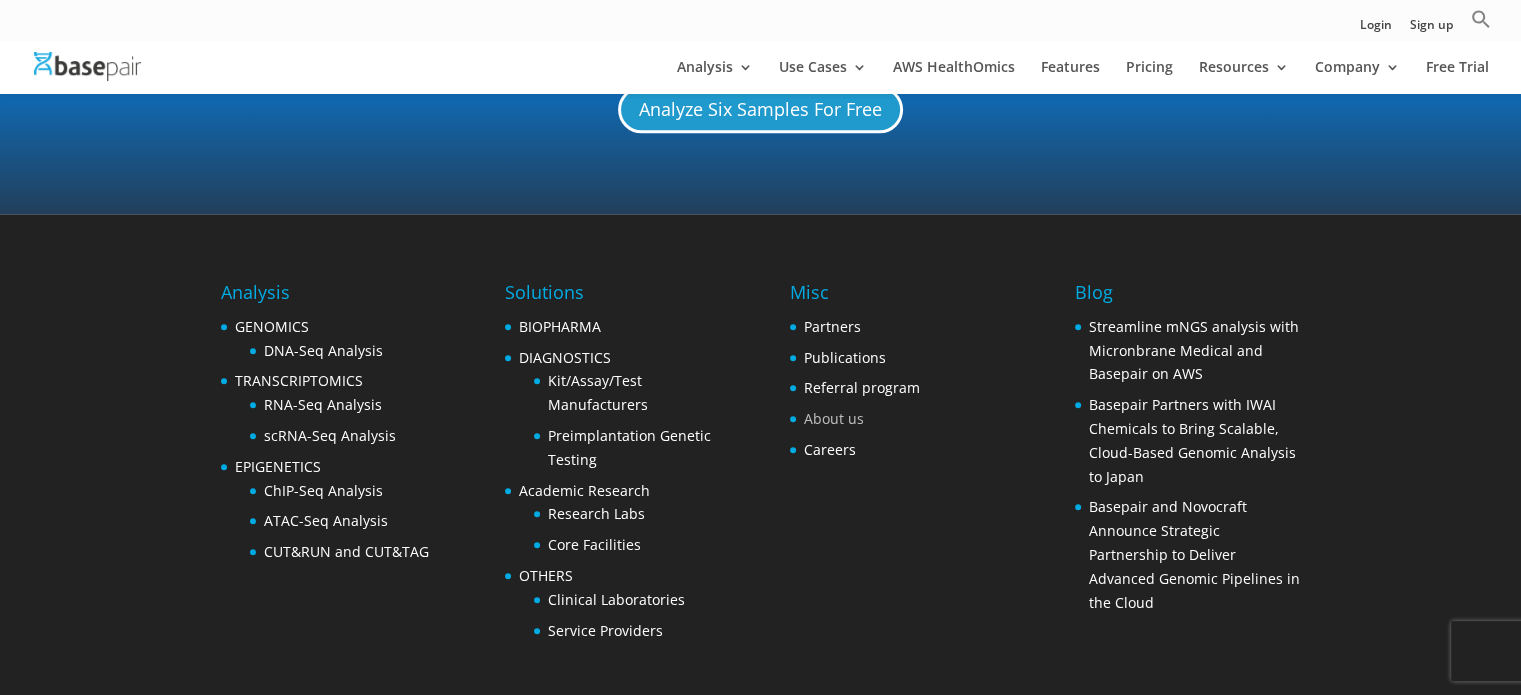 click on "About us" at bounding box center [834, 418] 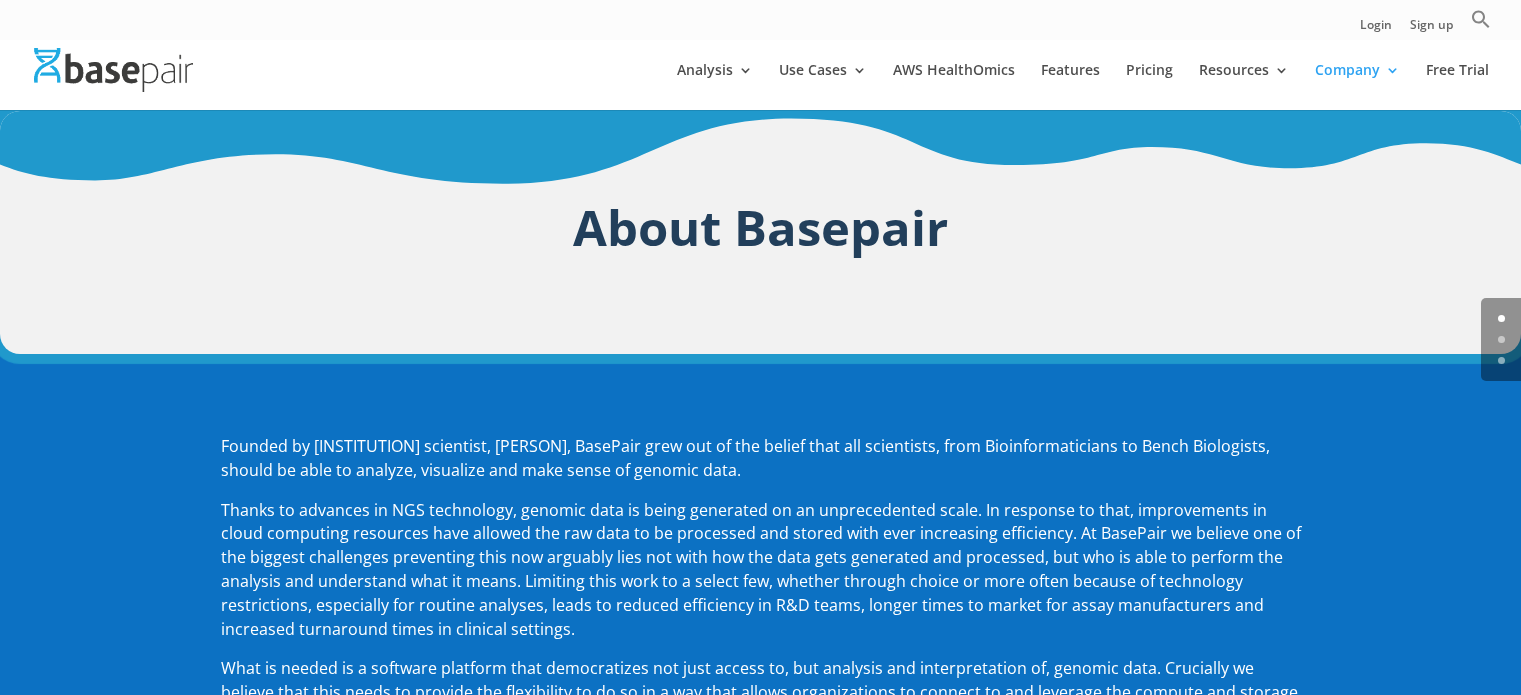 scroll, scrollTop: 0, scrollLeft: 0, axis: both 